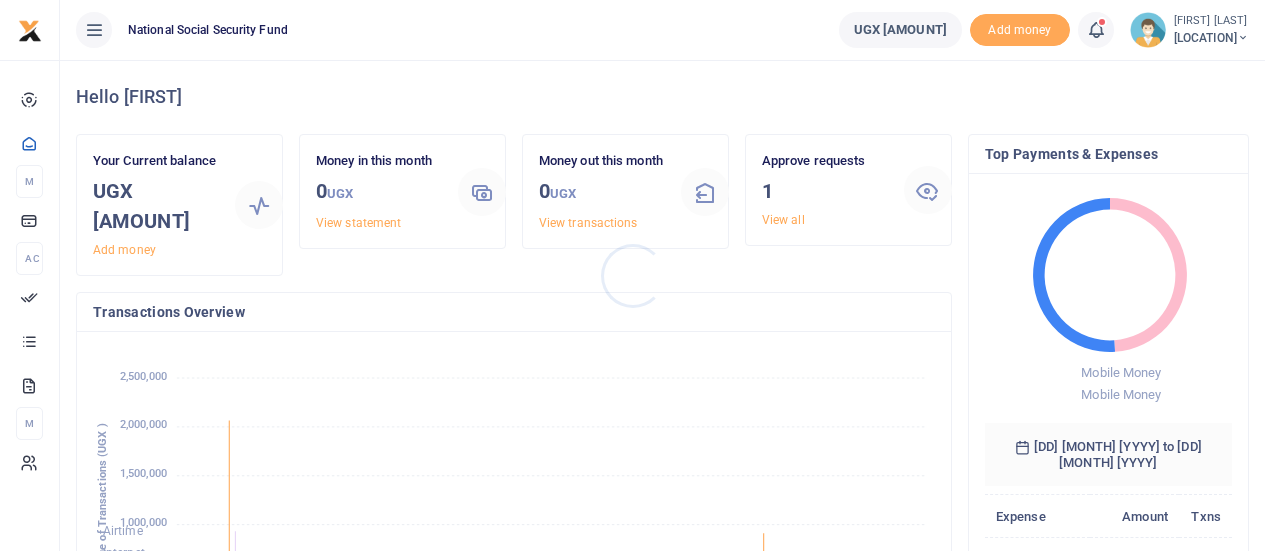 scroll, scrollTop: 0, scrollLeft: 0, axis: both 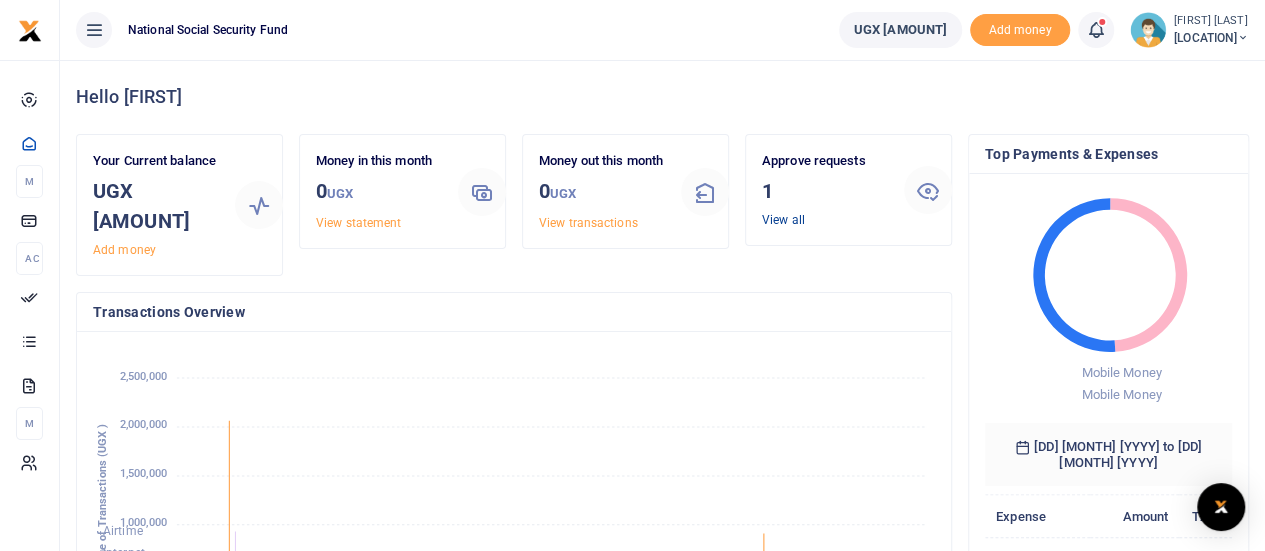 click on "View all" at bounding box center (783, 220) 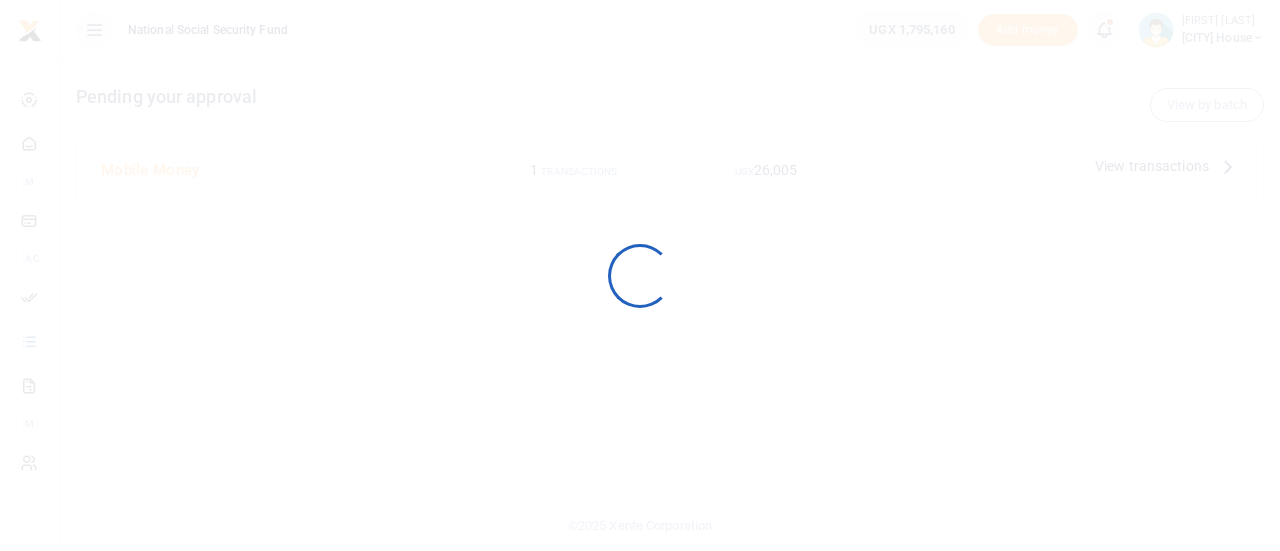 scroll, scrollTop: 0, scrollLeft: 0, axis: both 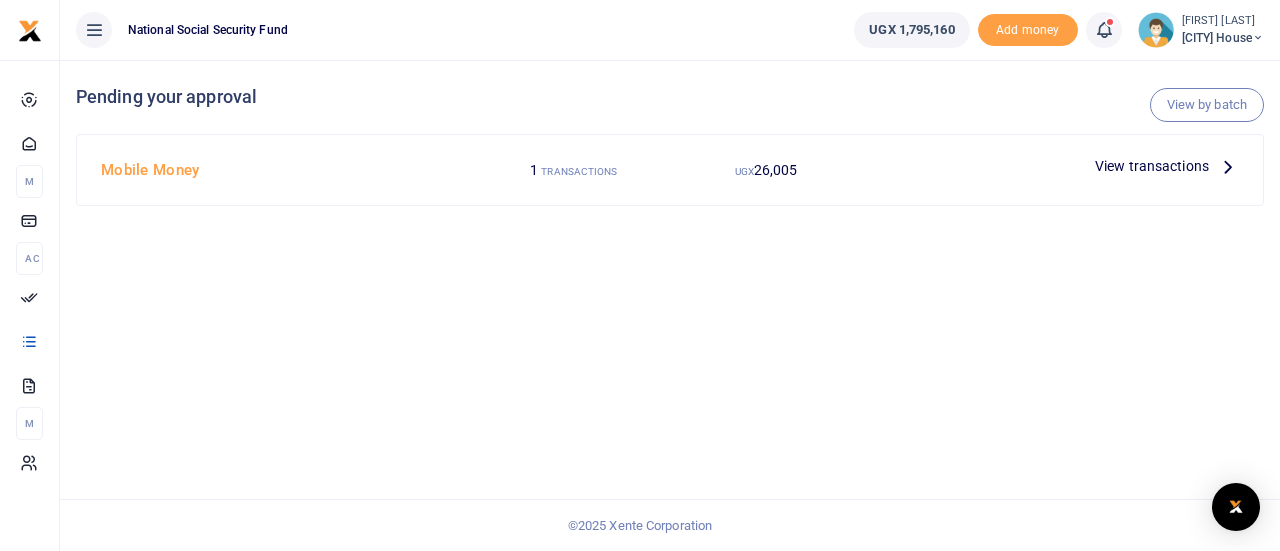 click on "View transactions" at bounding box center [1152, 166] 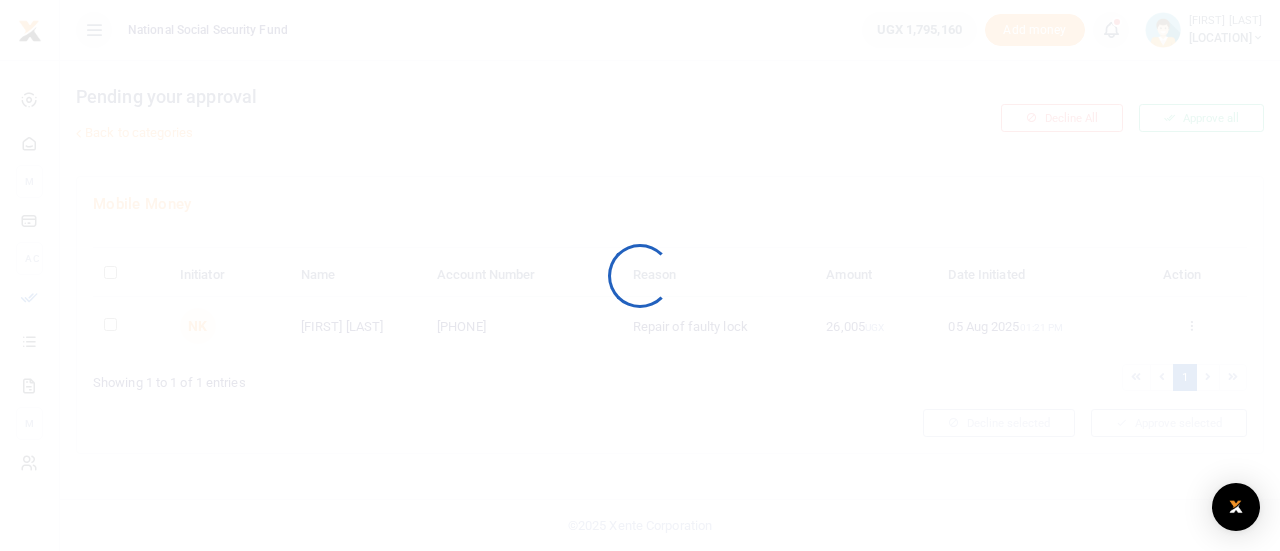 scroll, scrollTop: 0, scrollLeft: 0, axis: both 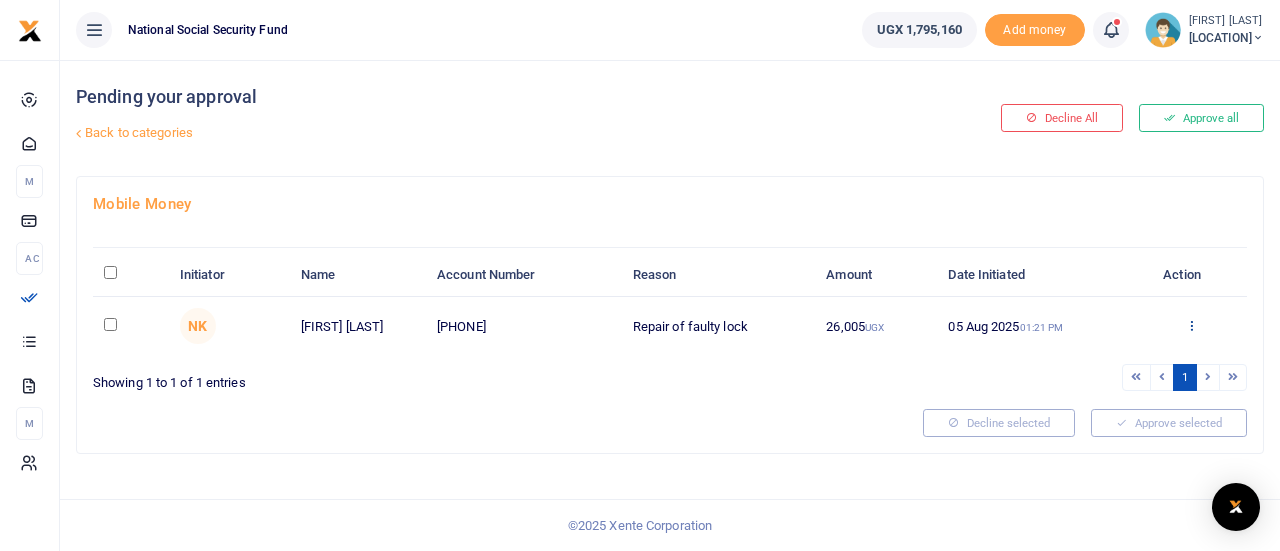 click at bounding box center [1191, 325] 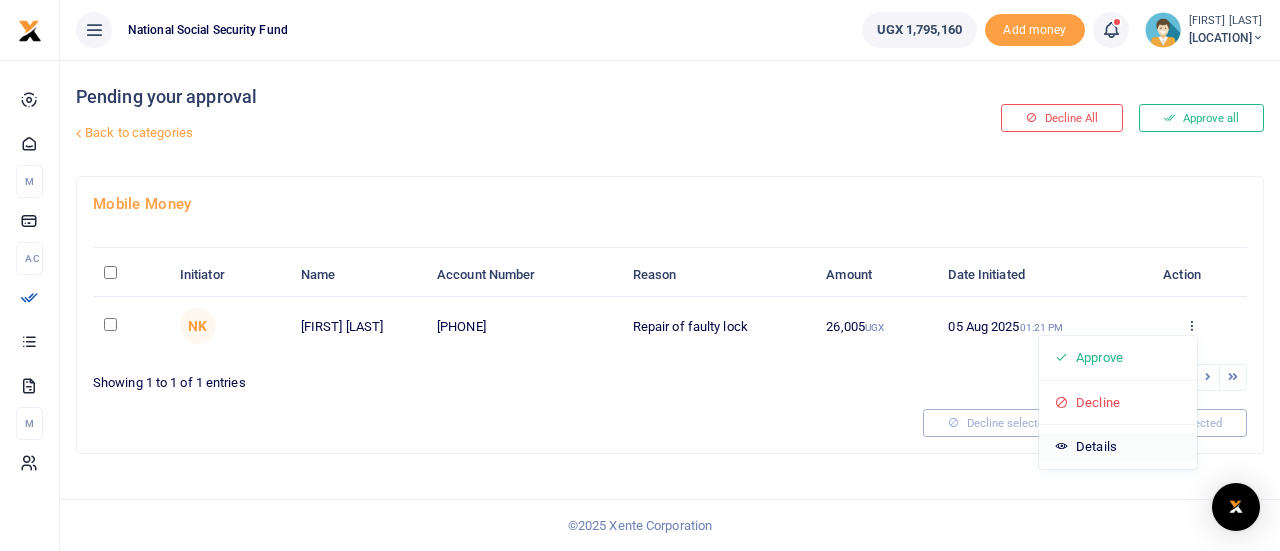 click on "Details" at bounding box center (1118, 447) 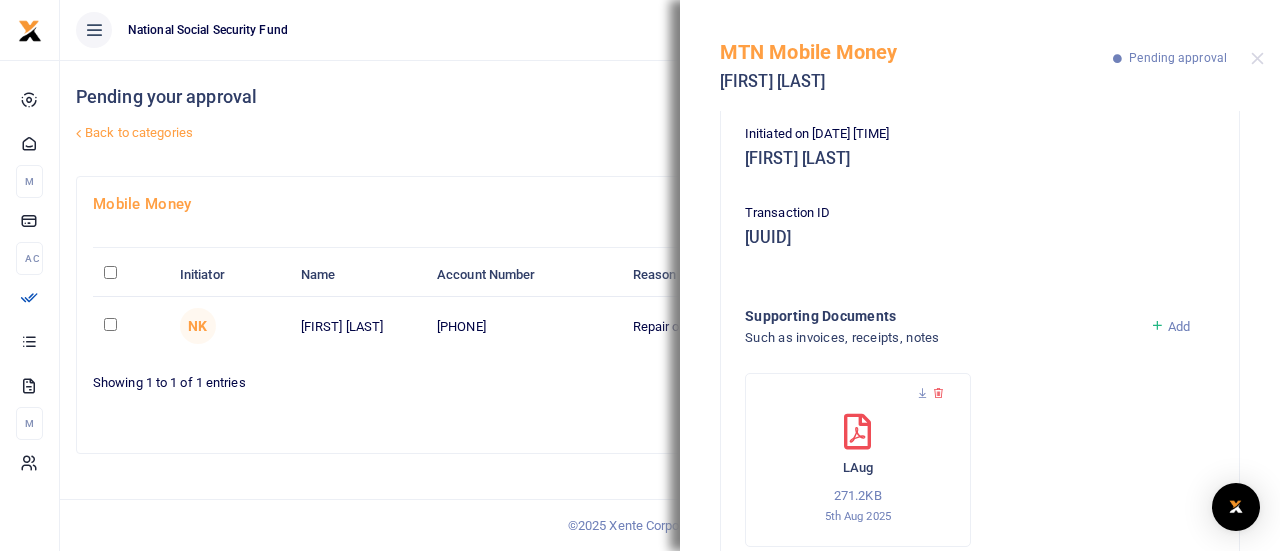 scroll, scrollTop: 371, scrollLeft: 0, axis: vertical 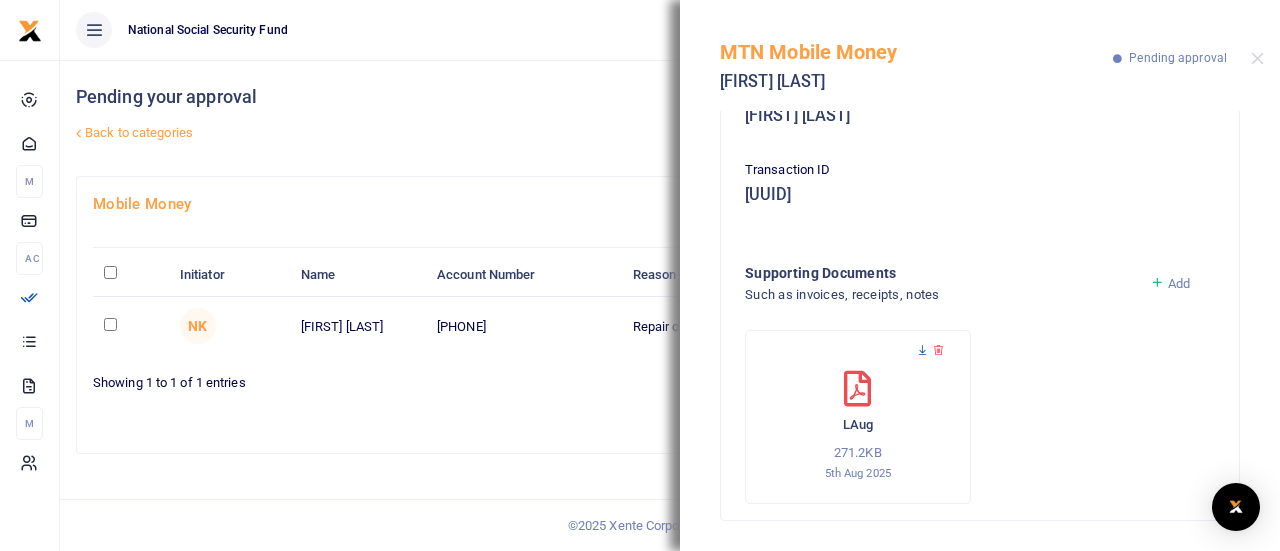 click at bounding box center [922, 350] 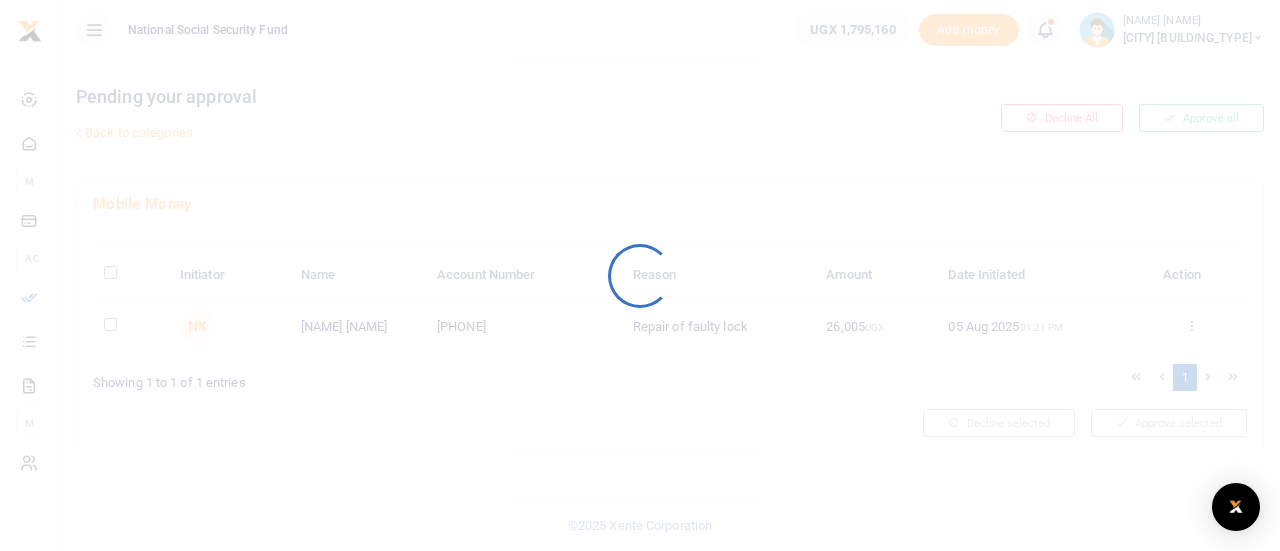 scroll, scrollTop: 0, scrollLeft: 0, axis: both 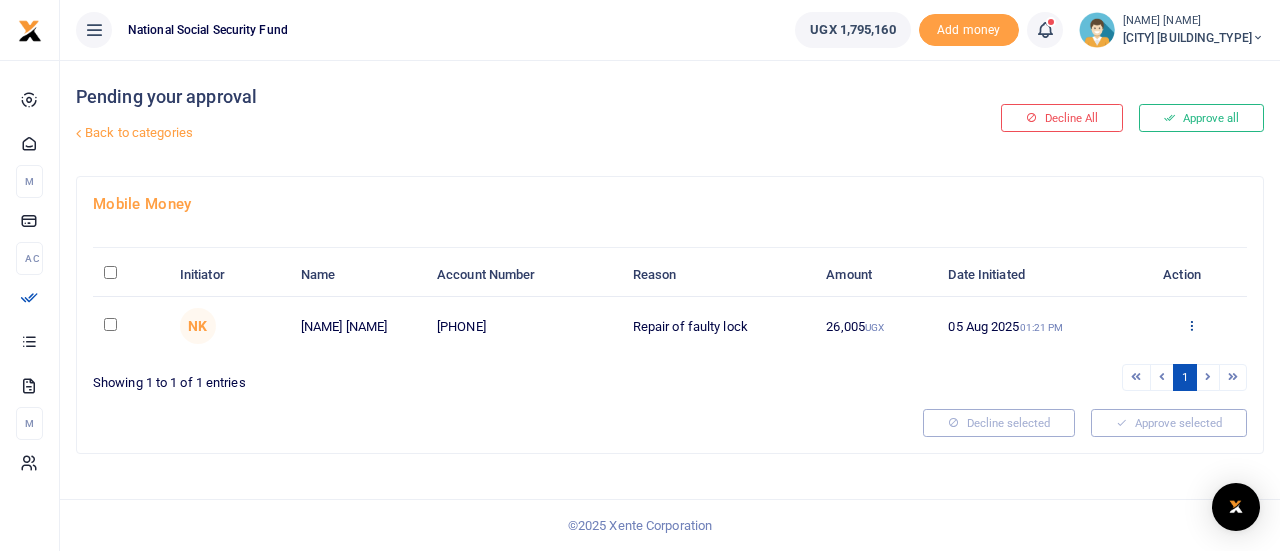 click at bounding box center [1191, 325] 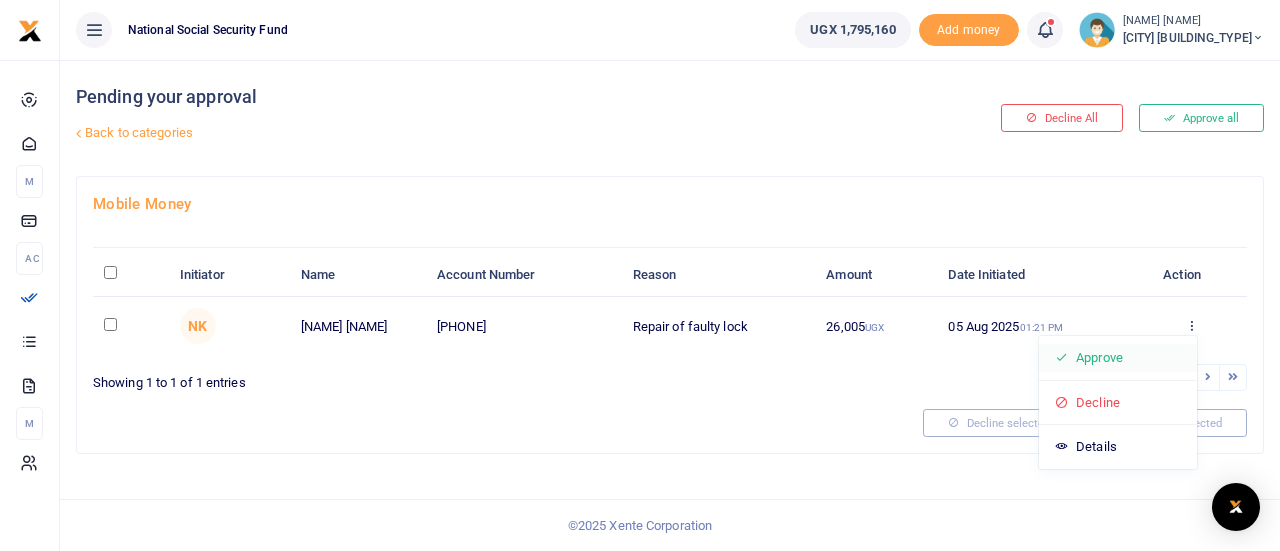 click on "Approve" at bounding box center [1118, 358] 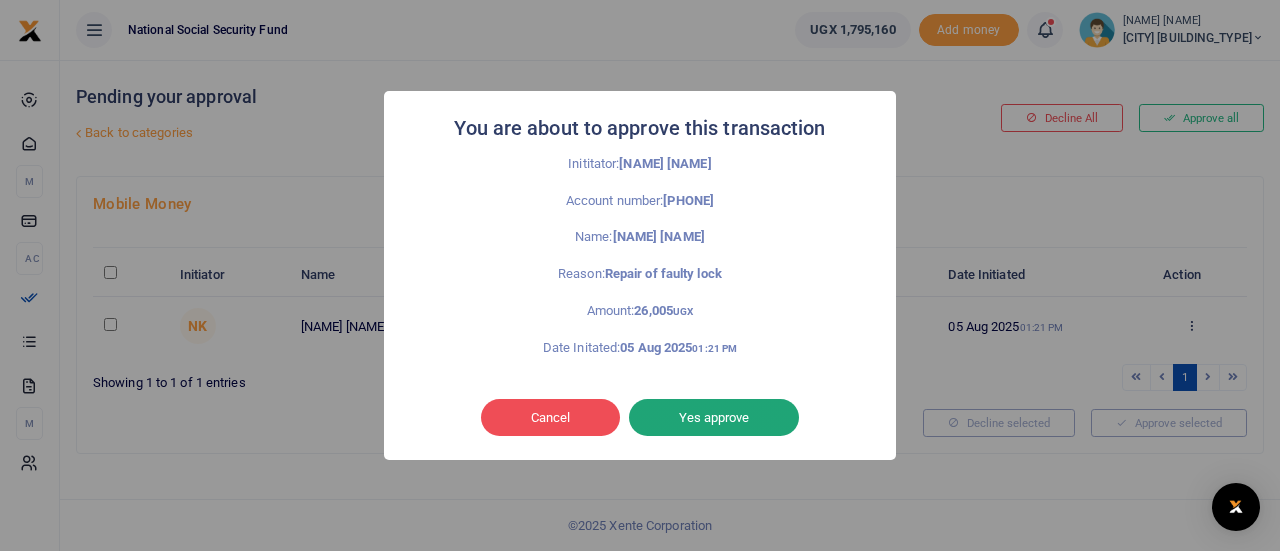 click on "Yes approve" at bounding box center (714, 418) 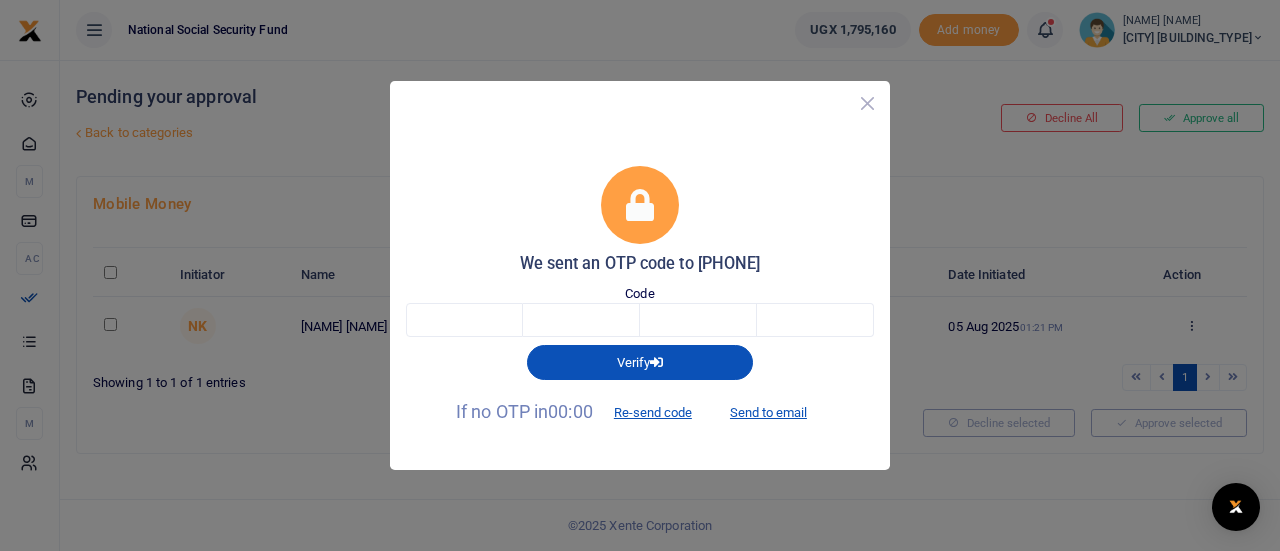 click at bounding box center (867, 103) 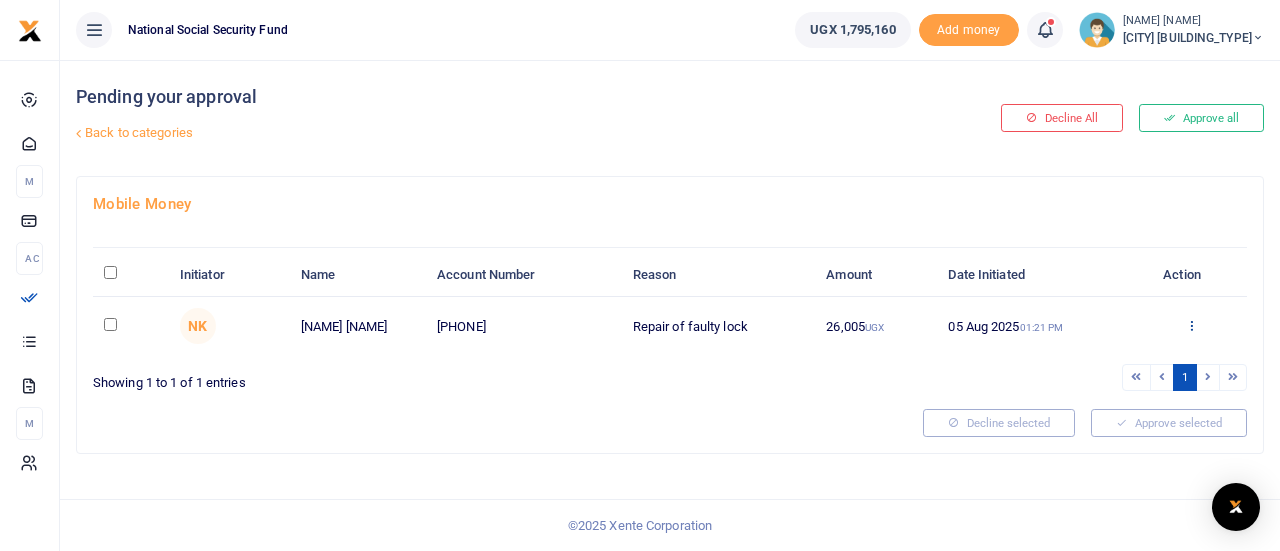 click at bounding box center (1191, 325) 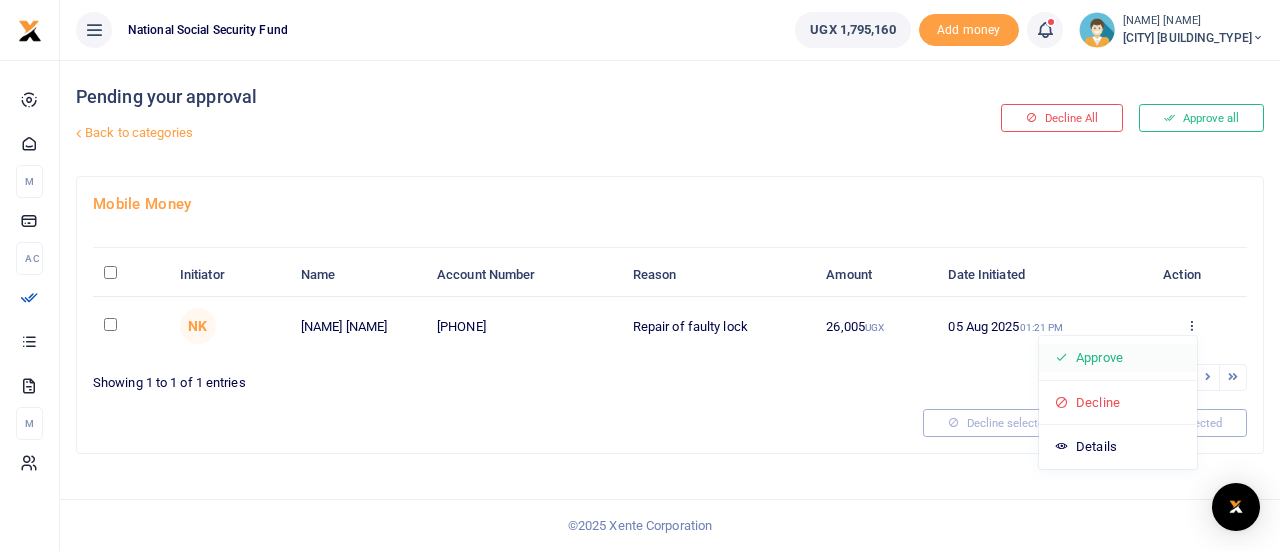 click on "Approve" at bounding box center (1118, 358) 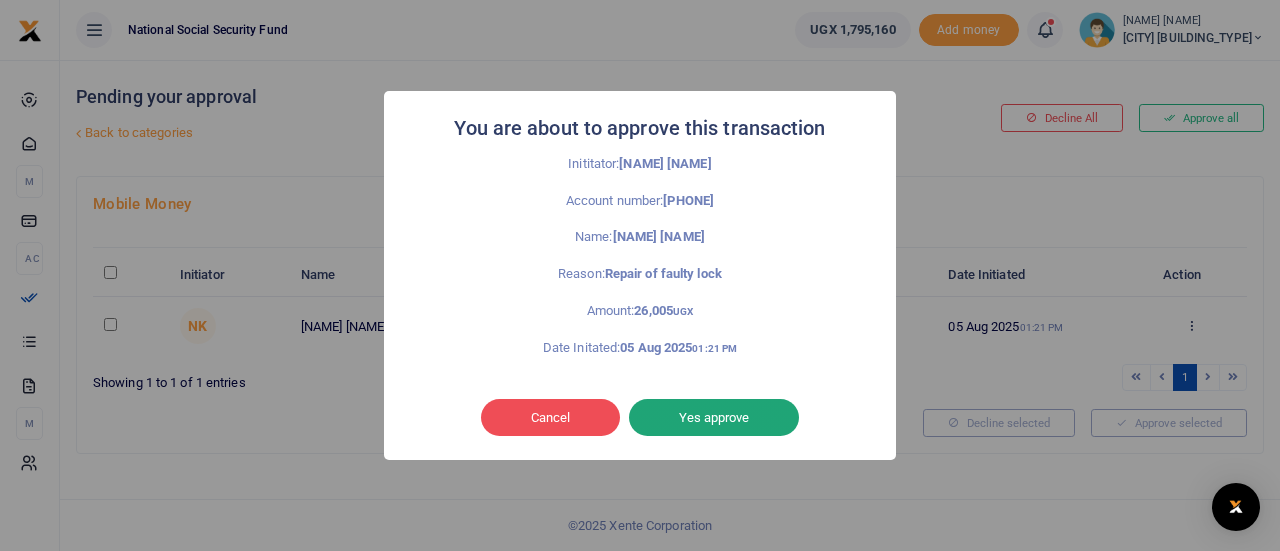 click on "Yes approve" at bounding box center [714, 418] 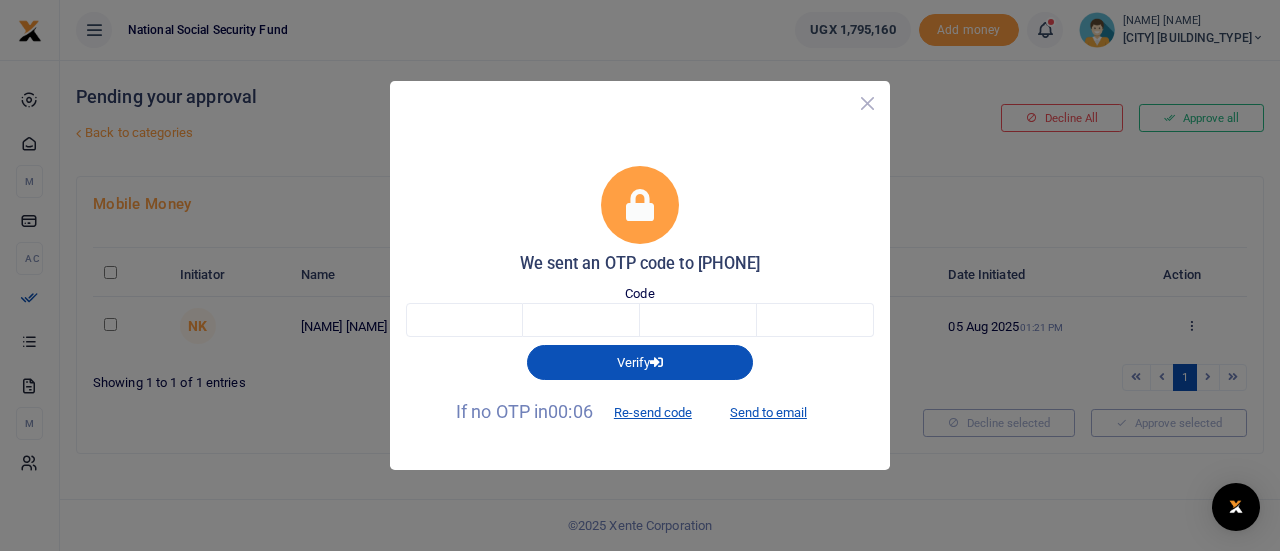 click at bounding box center (867, 103) 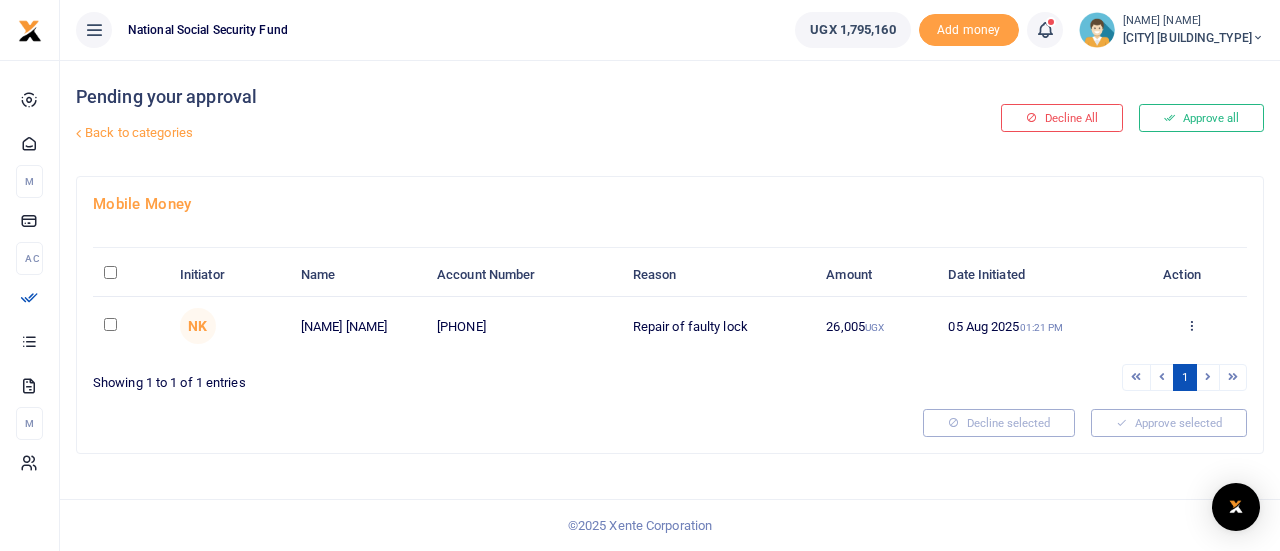 click on "Approve selected" at bounding box center (1169, 423) 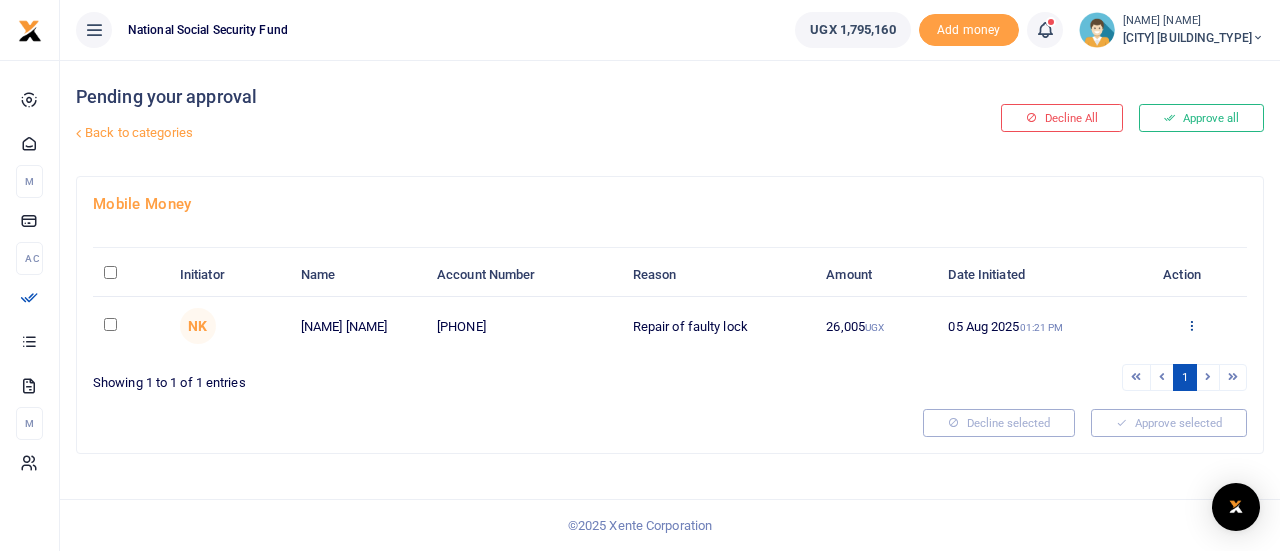 click at bounding box center (1191, 325) 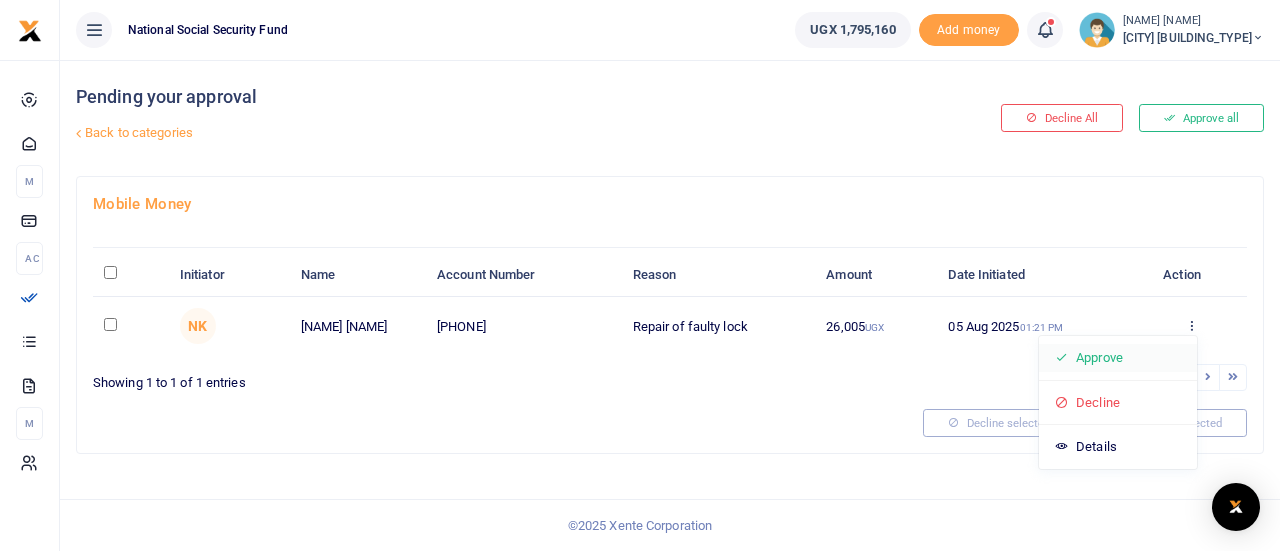 click on "Approve" at bounding box center (1118, 358) 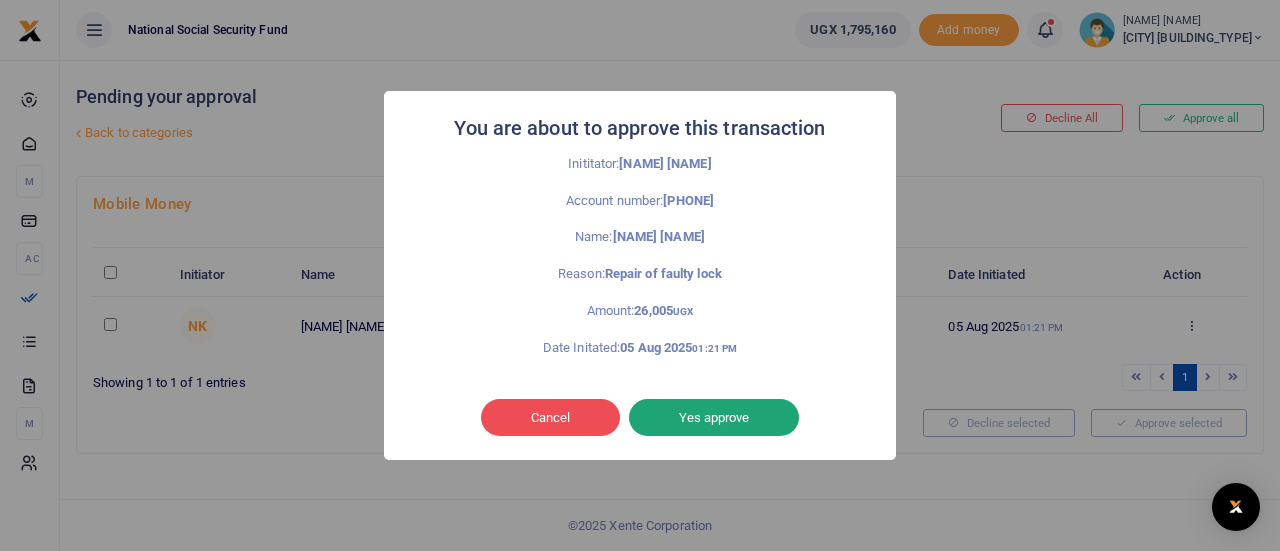 click on "Yes approve" at bounding box center [714, 418] 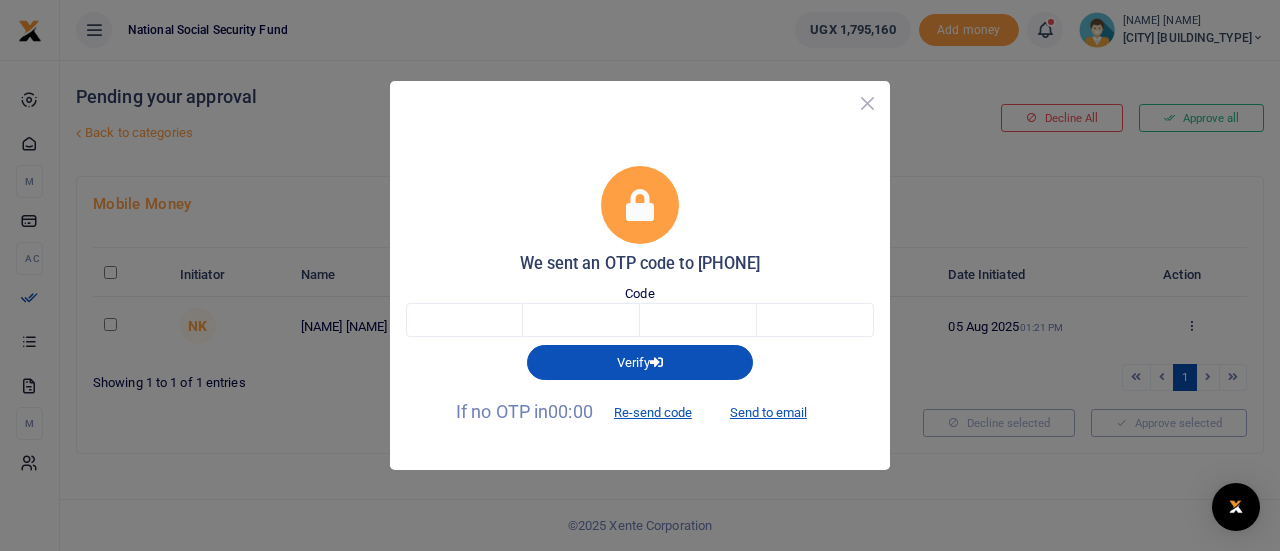 click at bounding box center (867, 103) 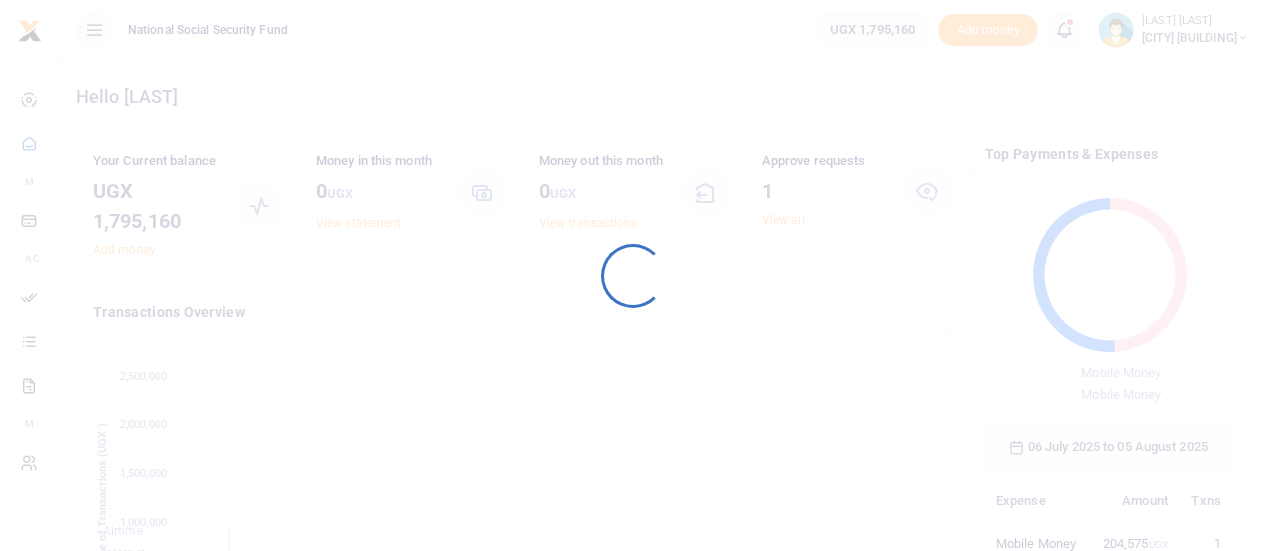 scroll, scrollTop: 0, scrollLeft: 0, axis: both 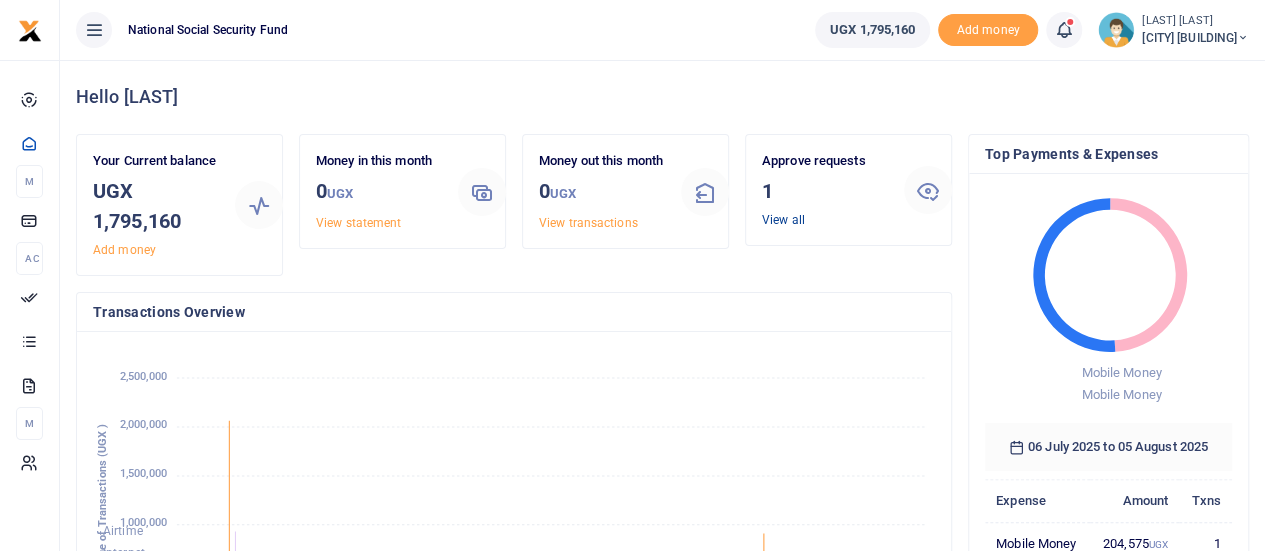 click on "View all" at bounding box center [783, 220] 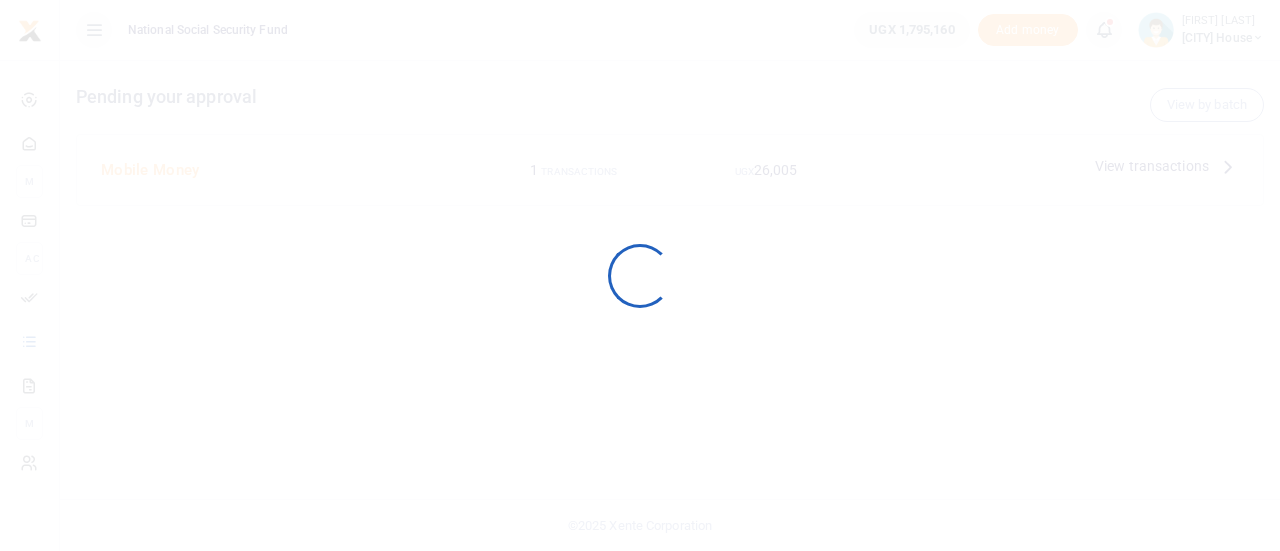 scroll, scrollTop: 0, scrollLeft: 0, axis: both 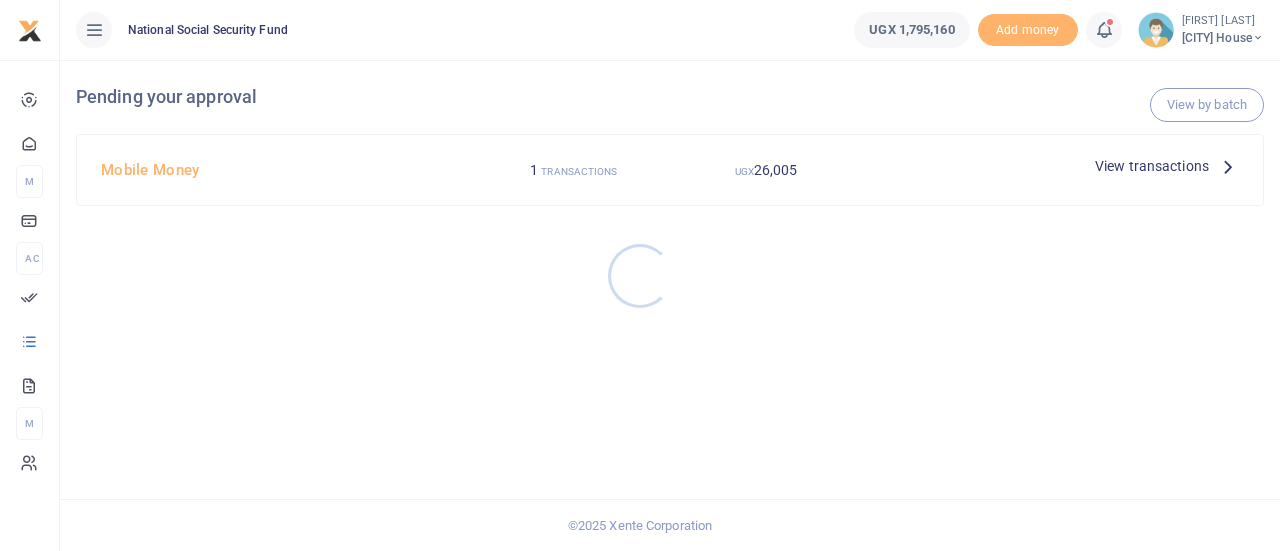 click at bounding box center [640, 275] 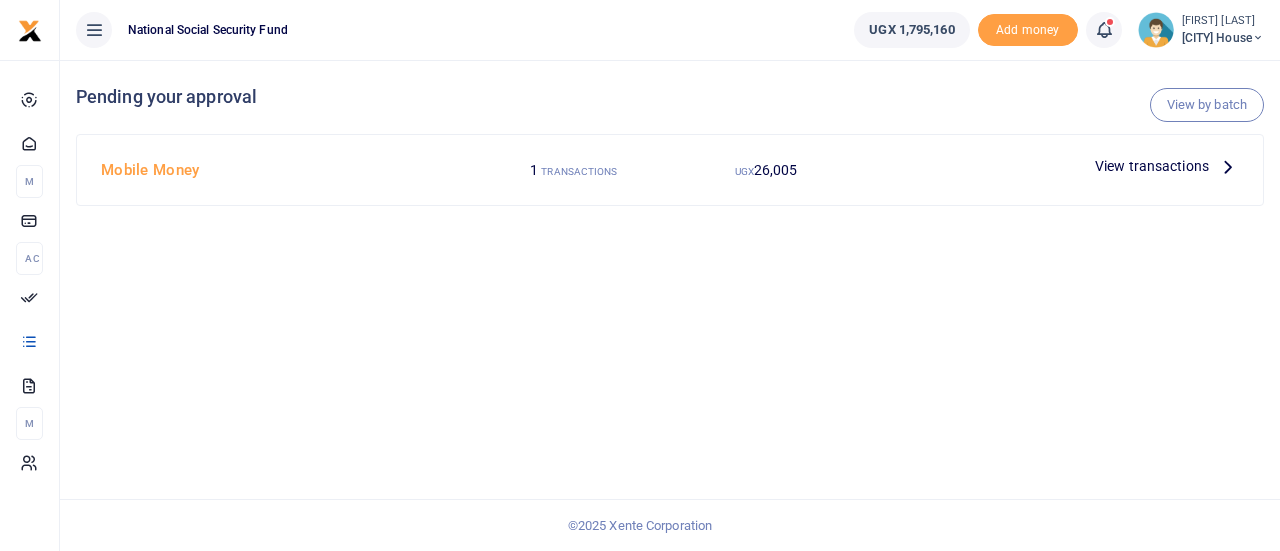 click at bounding box center (1228, 166) 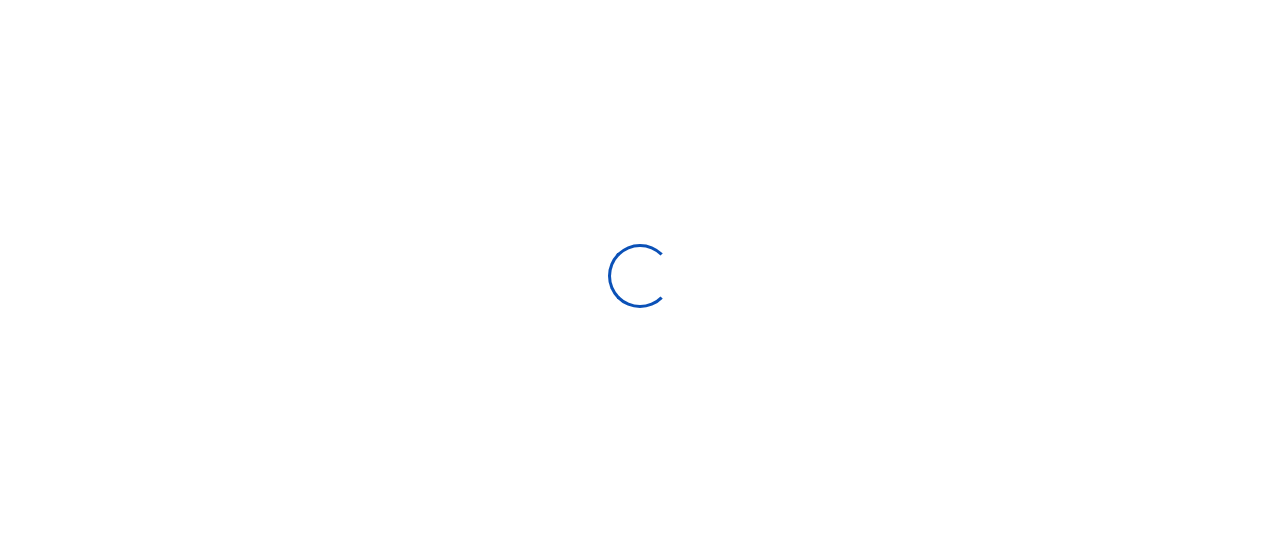 scroll, scrollTop: 0, scrollLeft: 0, axis: both 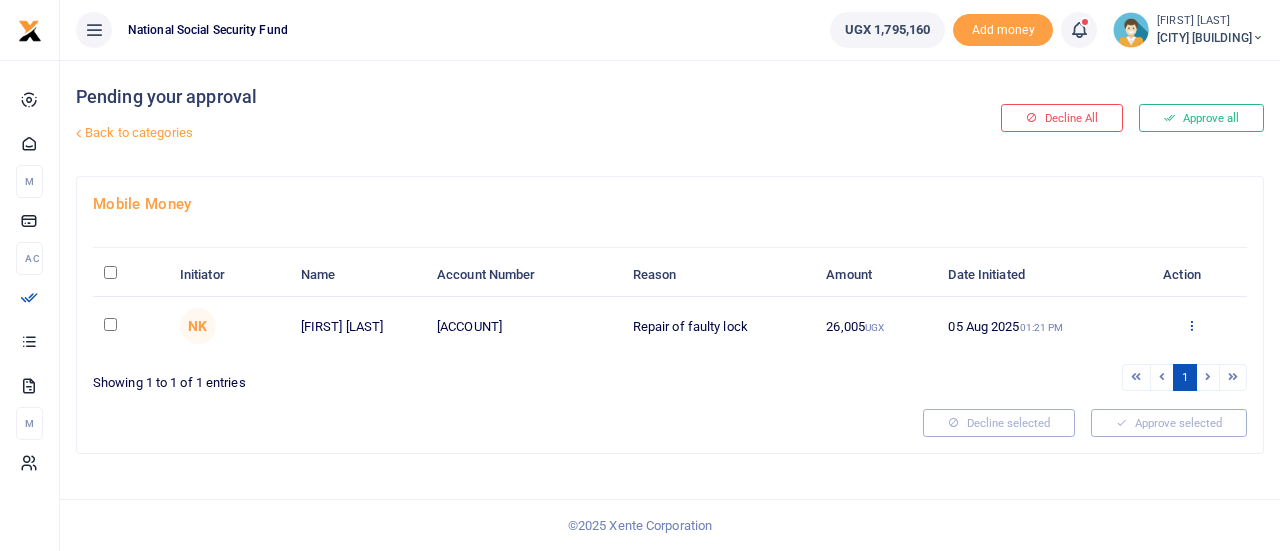 click at bounding box center [1191, 325] 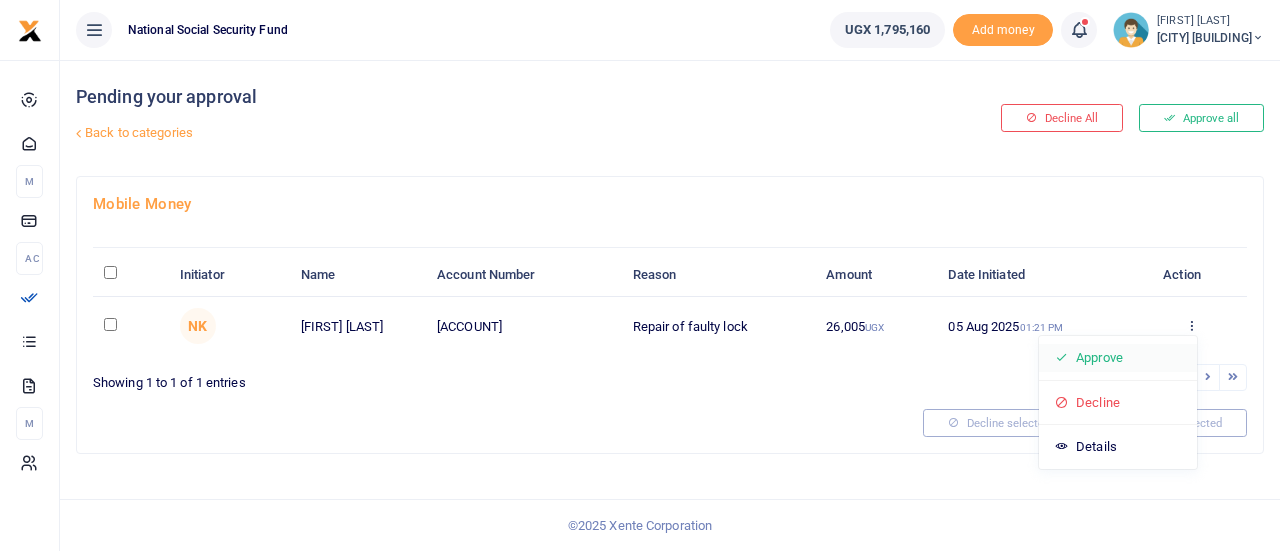 click on "Approve" at bounding box center (1118, 358) 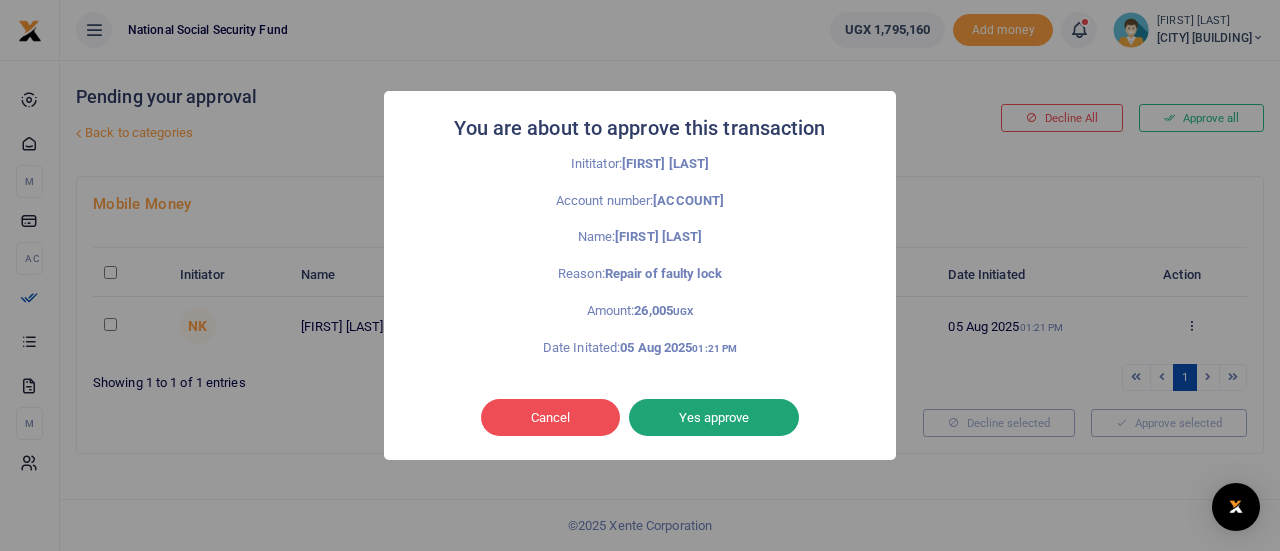 click on "Yes approve" at bounding box center (714, 418) 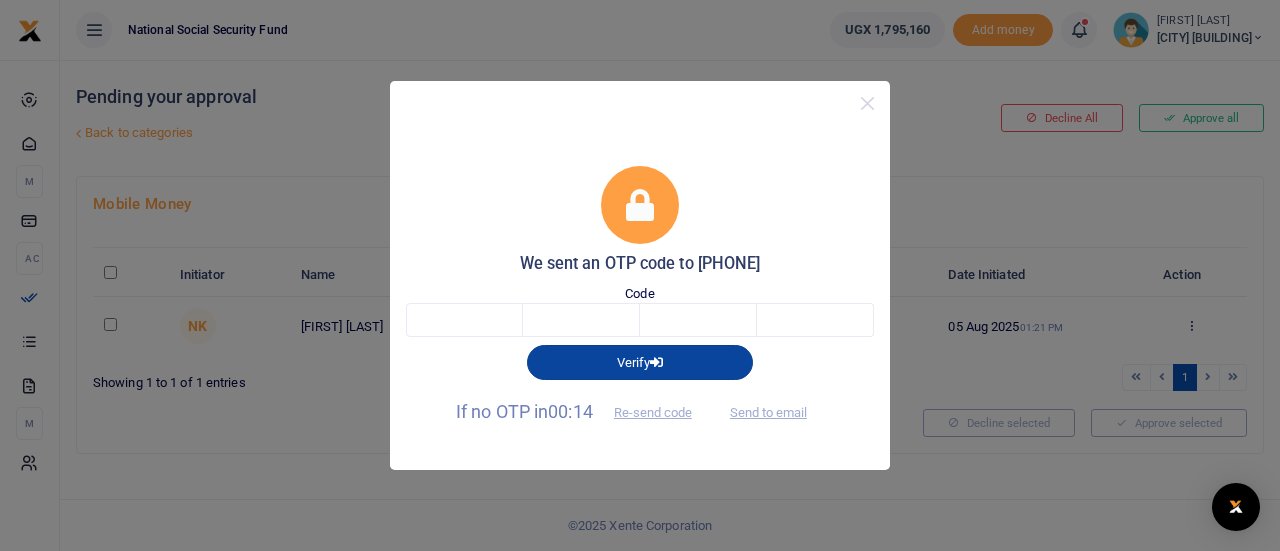 click at bounding box center (656, 362) 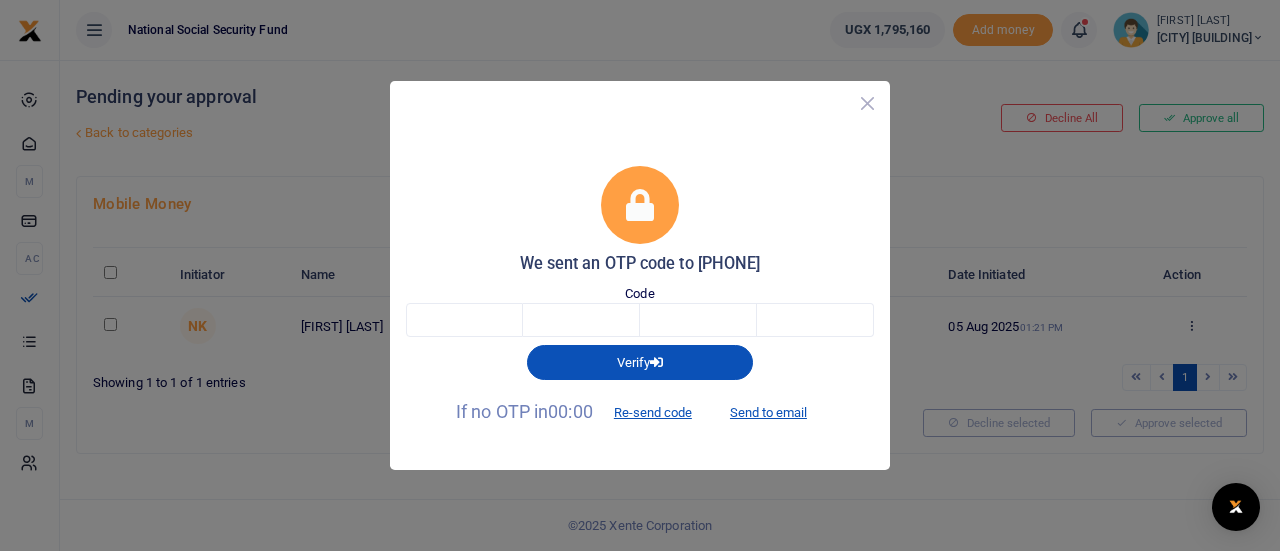 click at bounding box center (867, 103) 